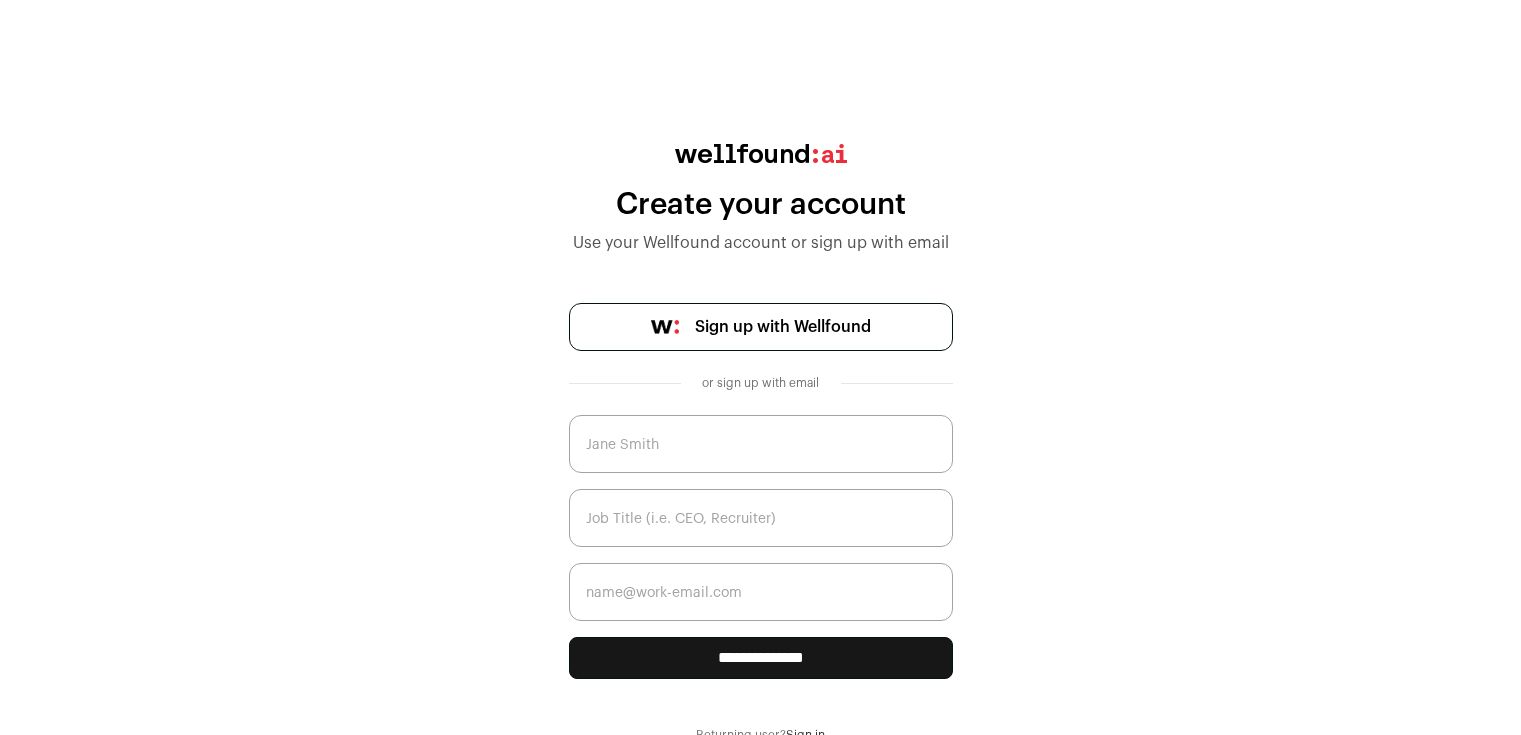 scroll, scrollTop: 0, scrollLeft: 0, axis: both 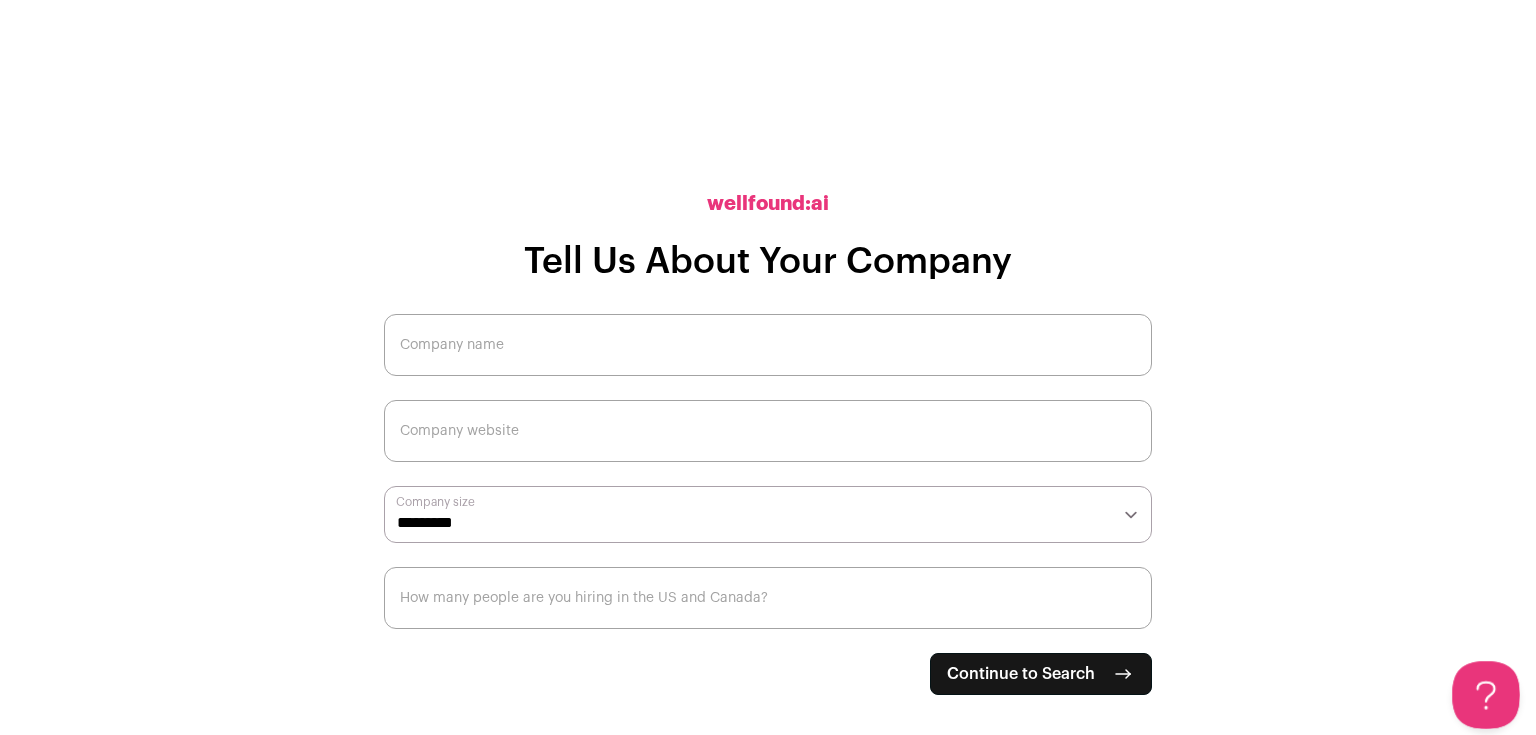 click at bounding box center (1482, 691) 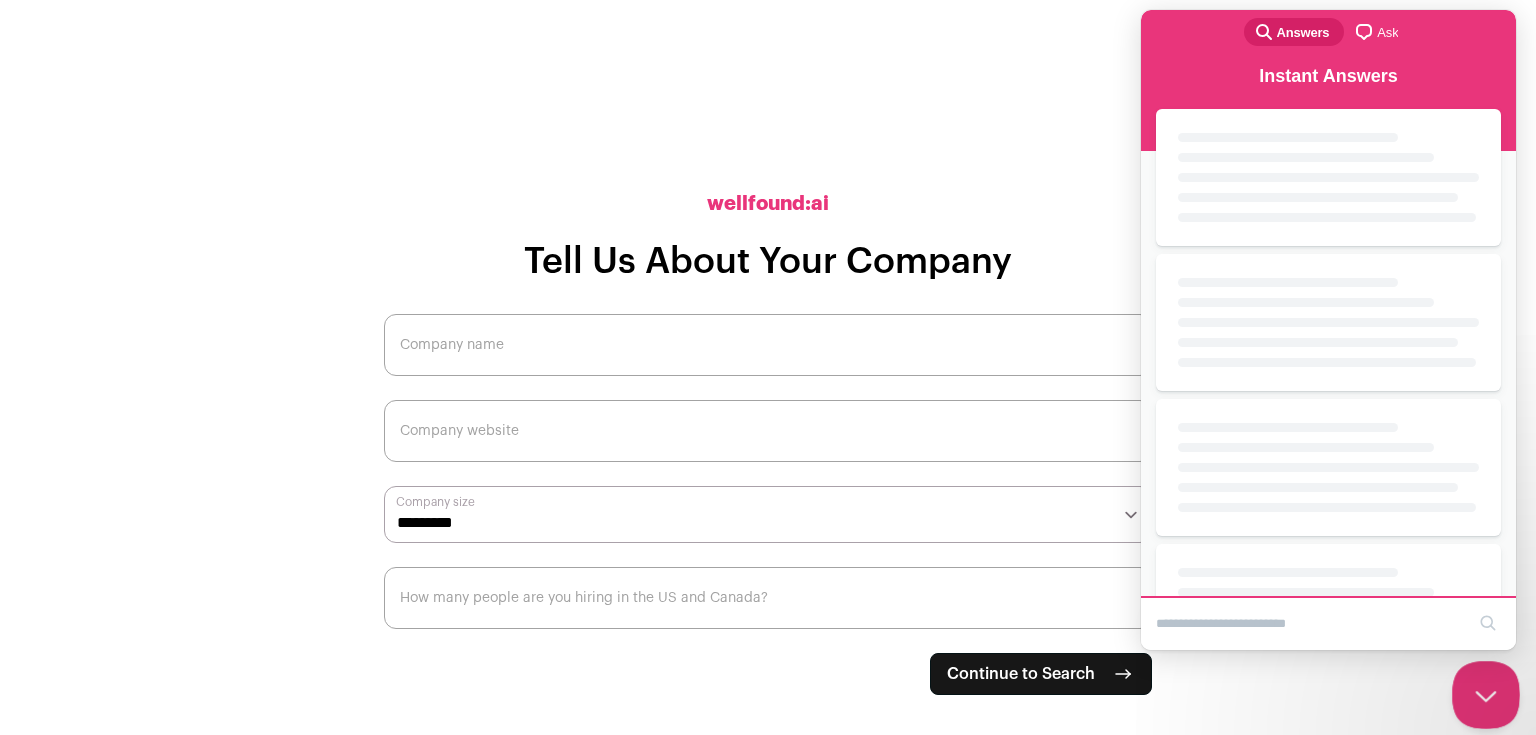 scroll, scrollTop: 0, scrollLeft: 0, axis: both 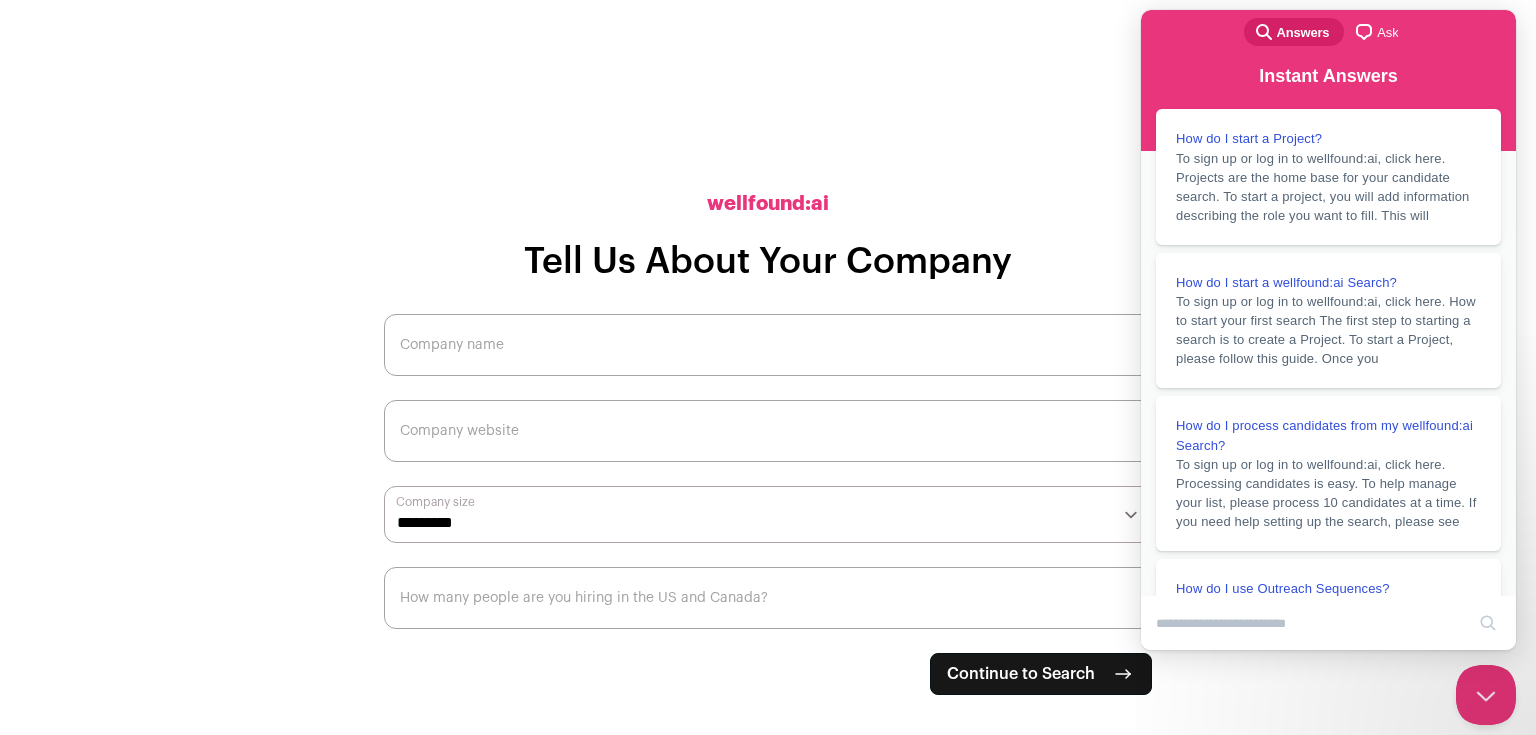 click on "**********" at bounding box center (768, 367) 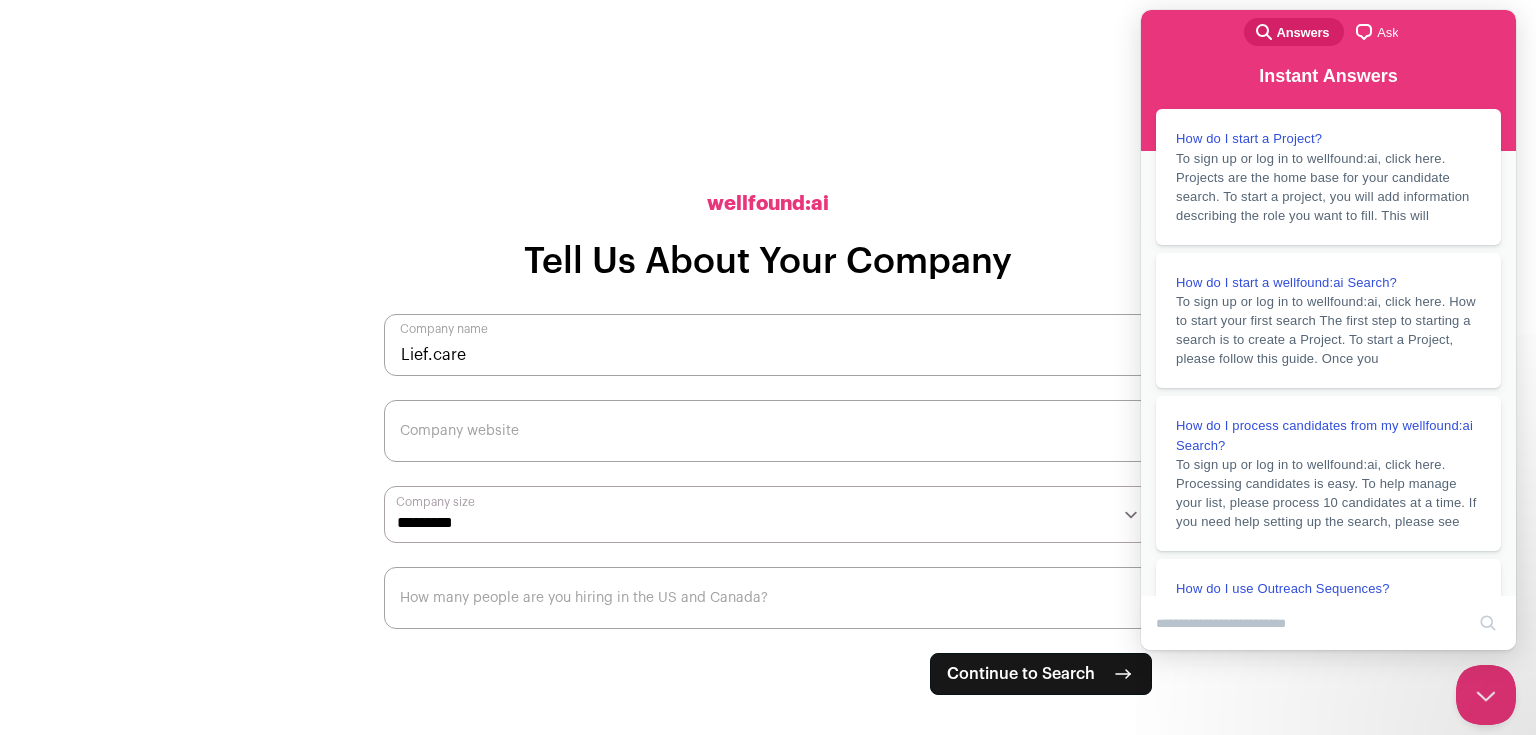 type on "Lief.care" 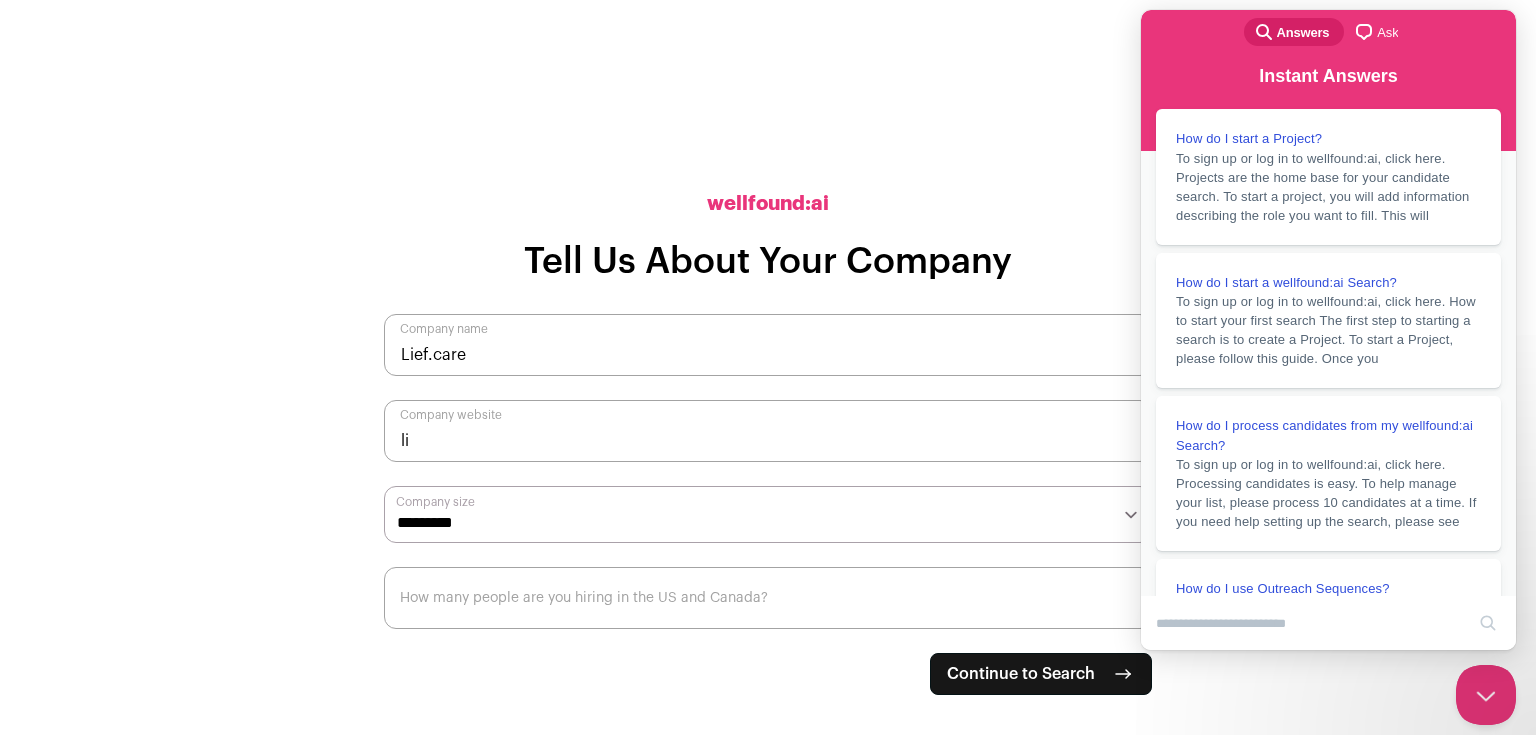 type on "l" 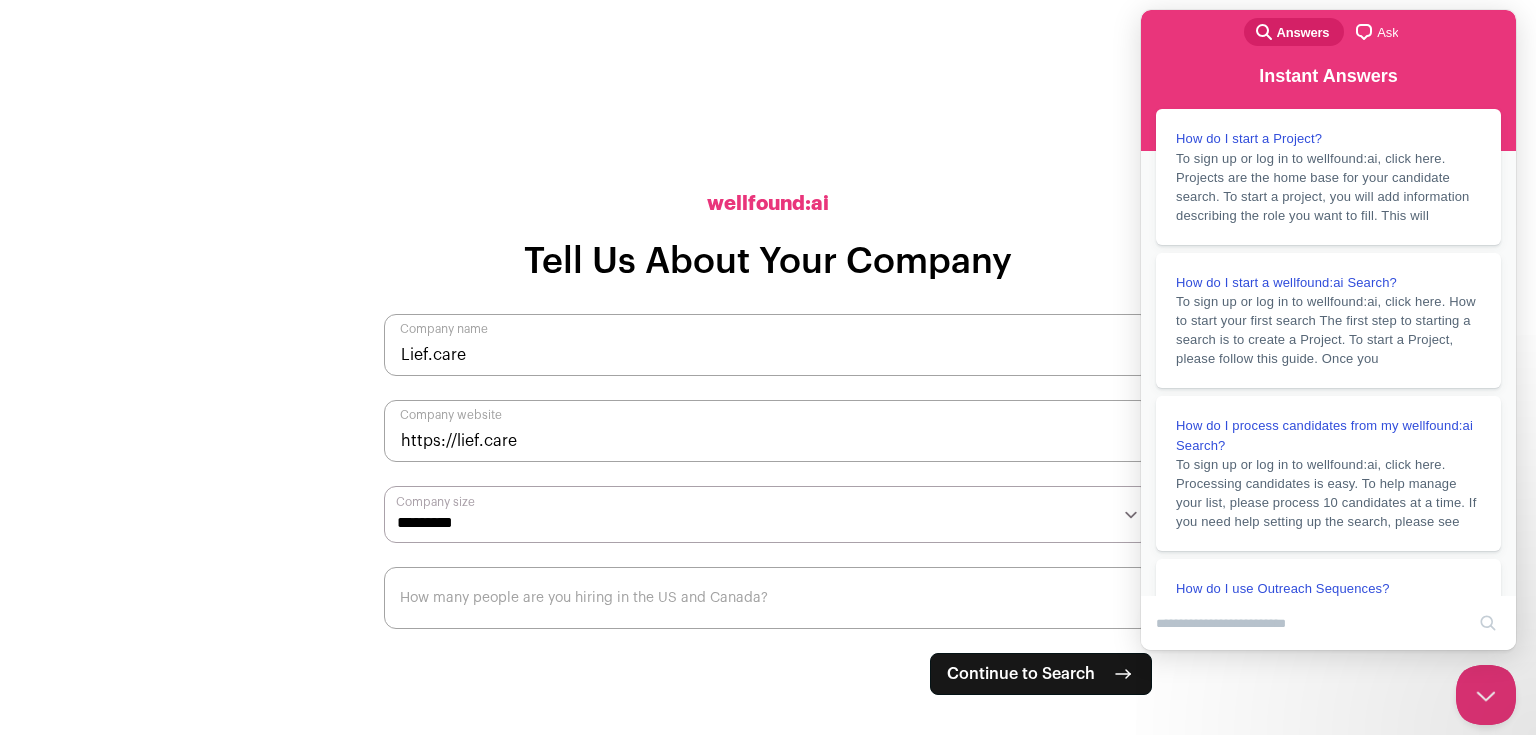 type on "https://lief.care" 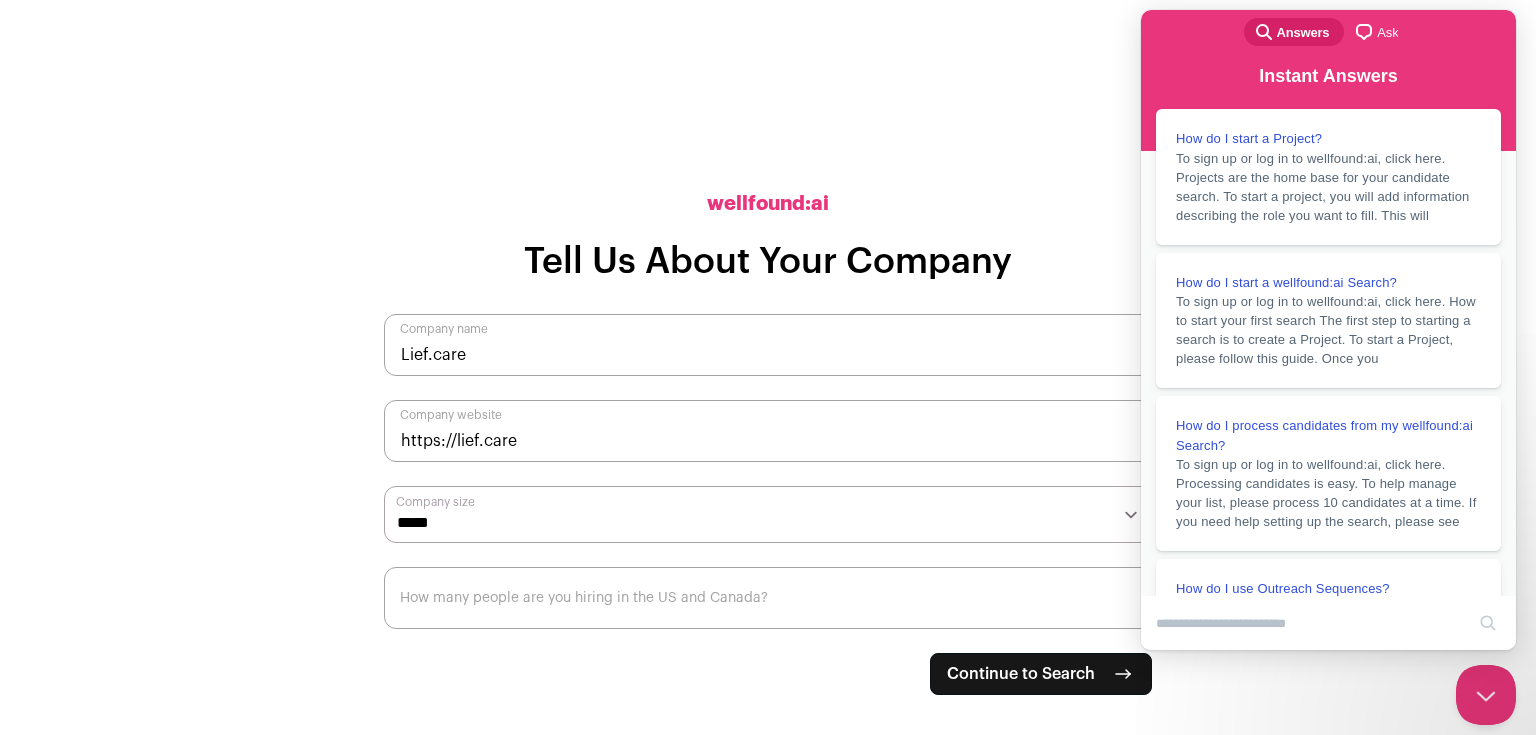 click on "**********" at bounding box center (768, 515) 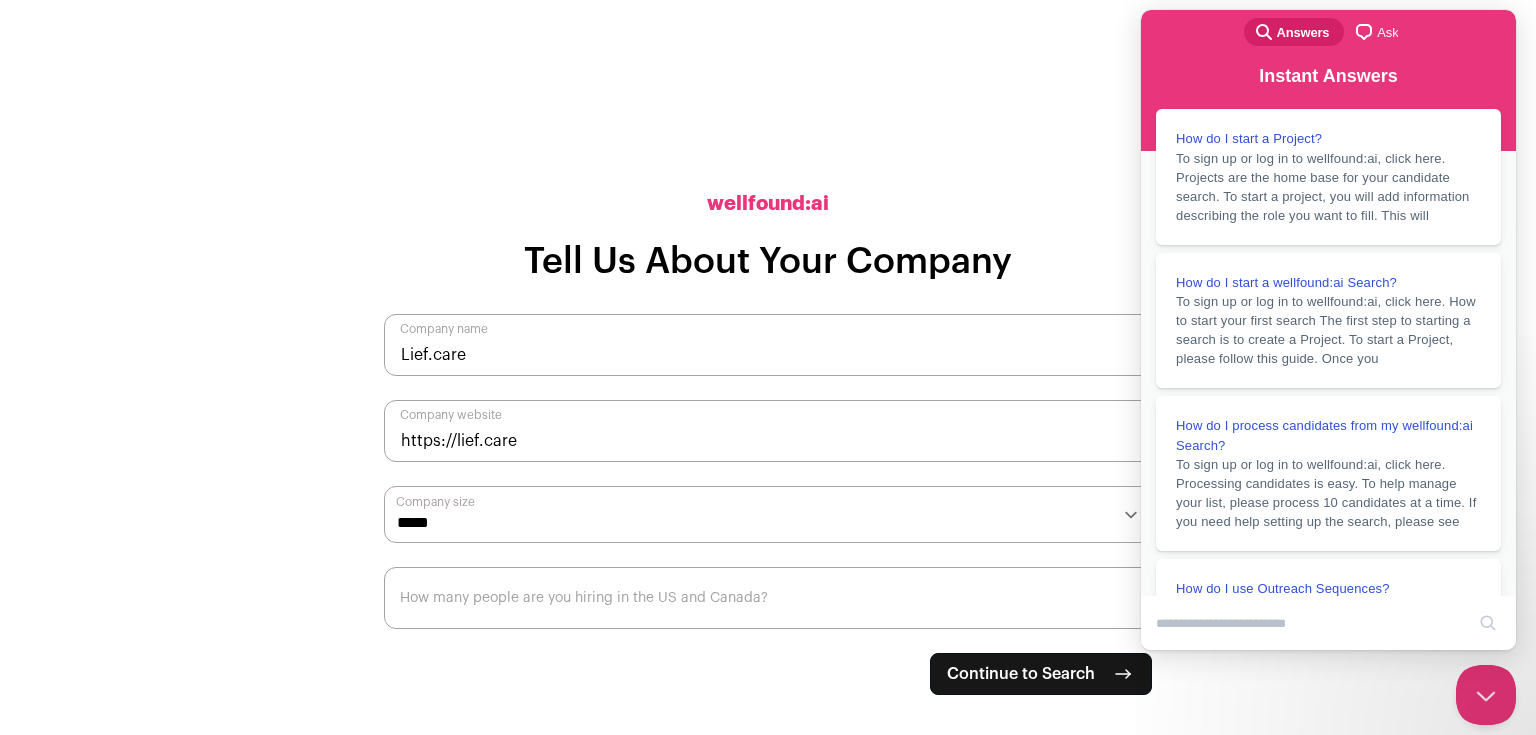 click on "How many people are you hiring in the US and Canada?" at bounding box center (768, 598) 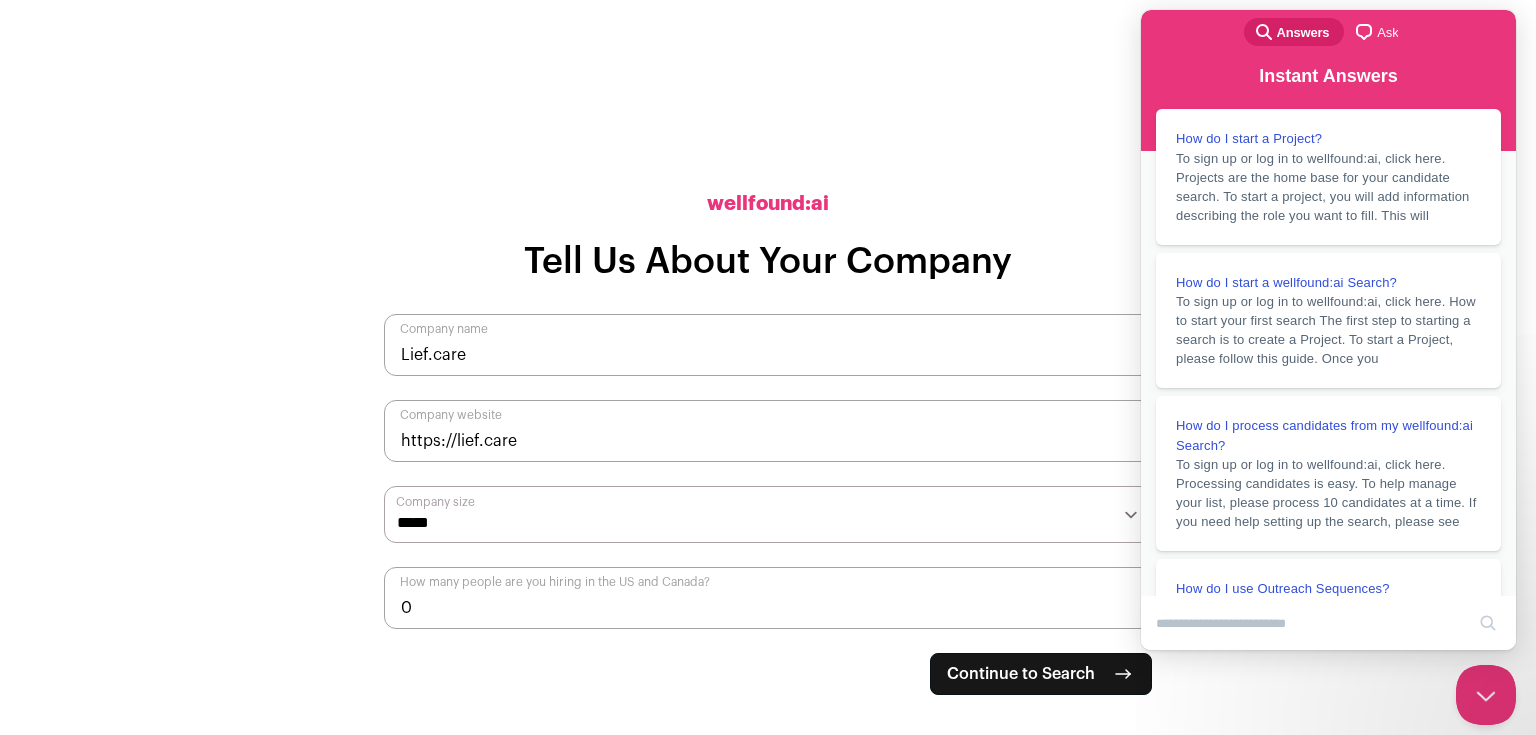 click on "0" at bounding box center [768, 598] 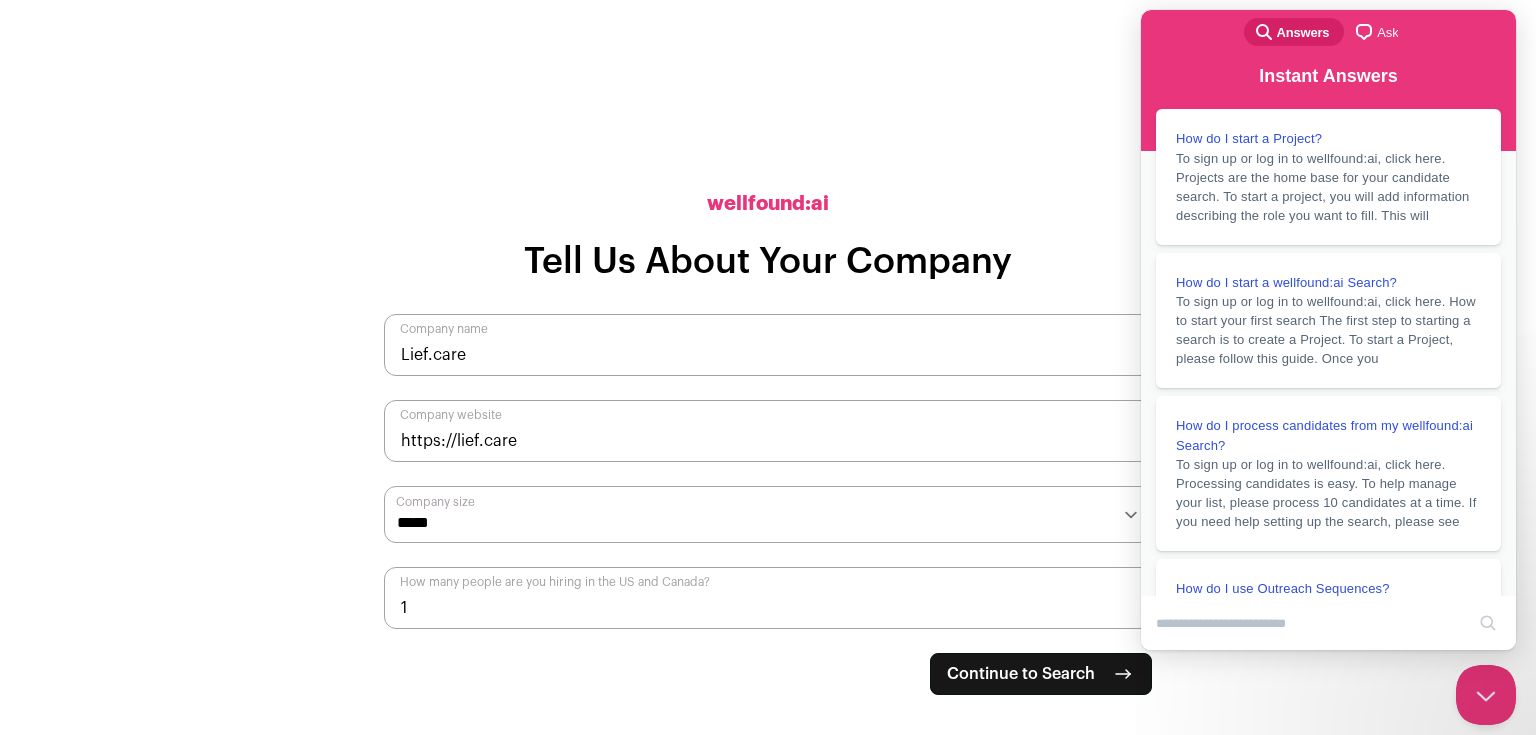 click on "1" at bounding box center [768, 598] 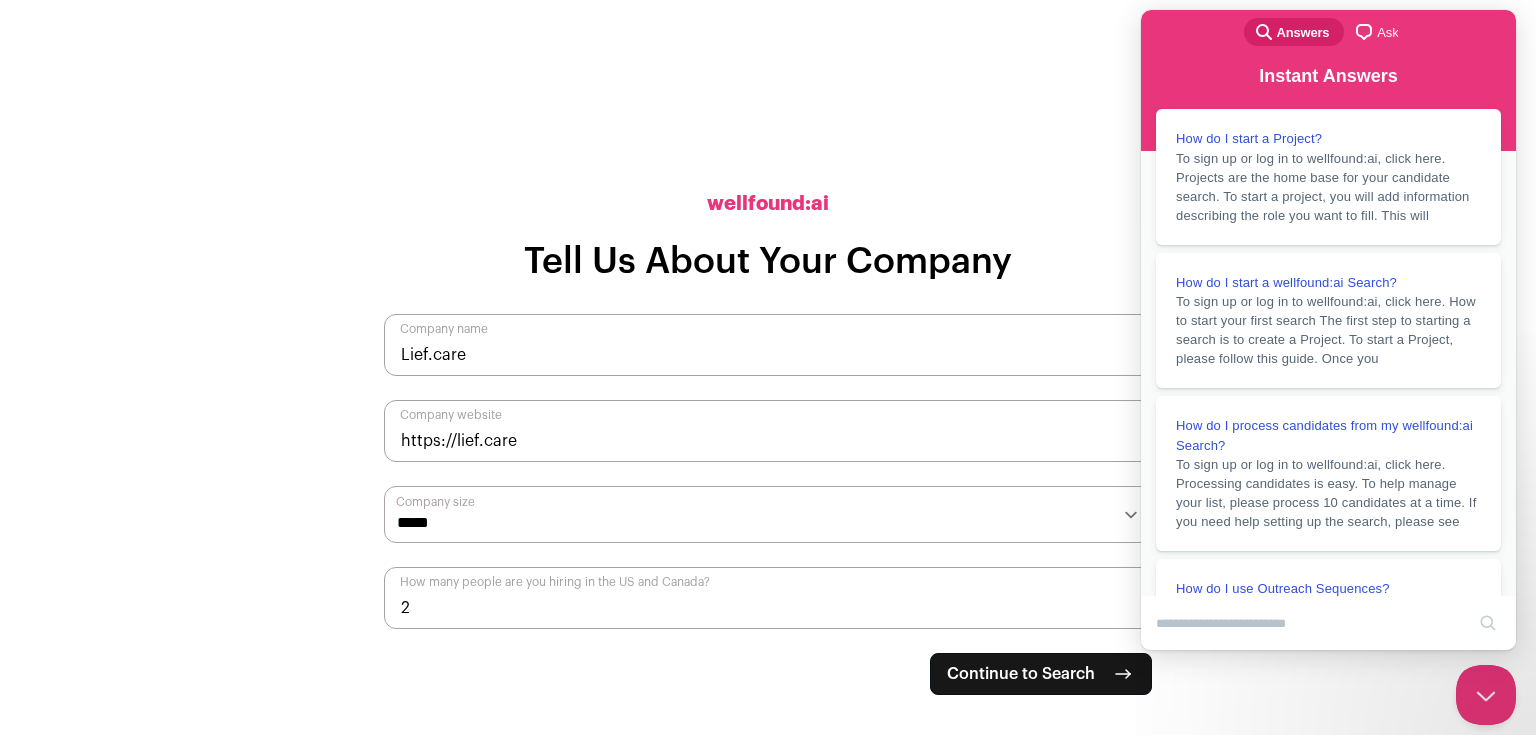 click on "2" at bounding box center (768, 598) 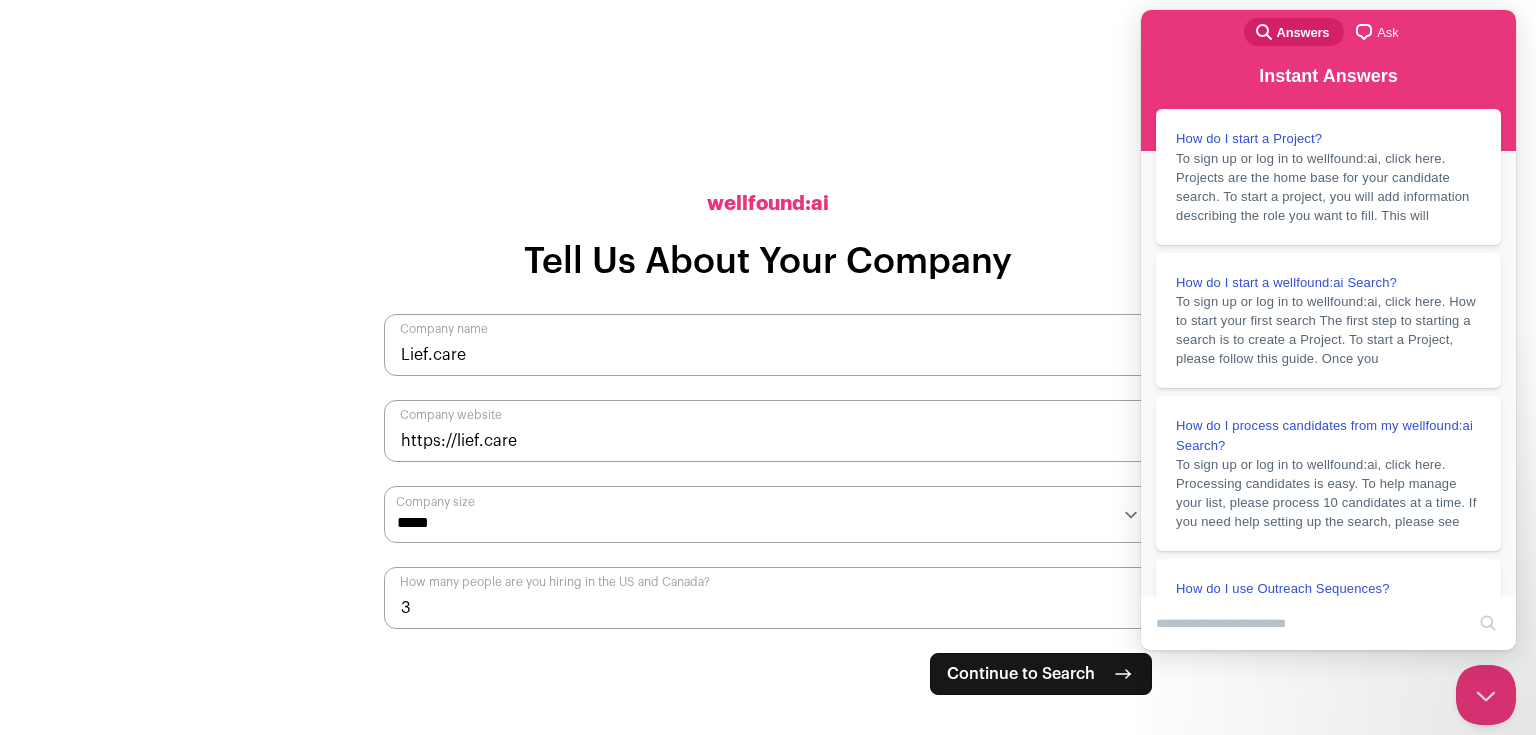 click on "3" at bounding box center [768, 598] 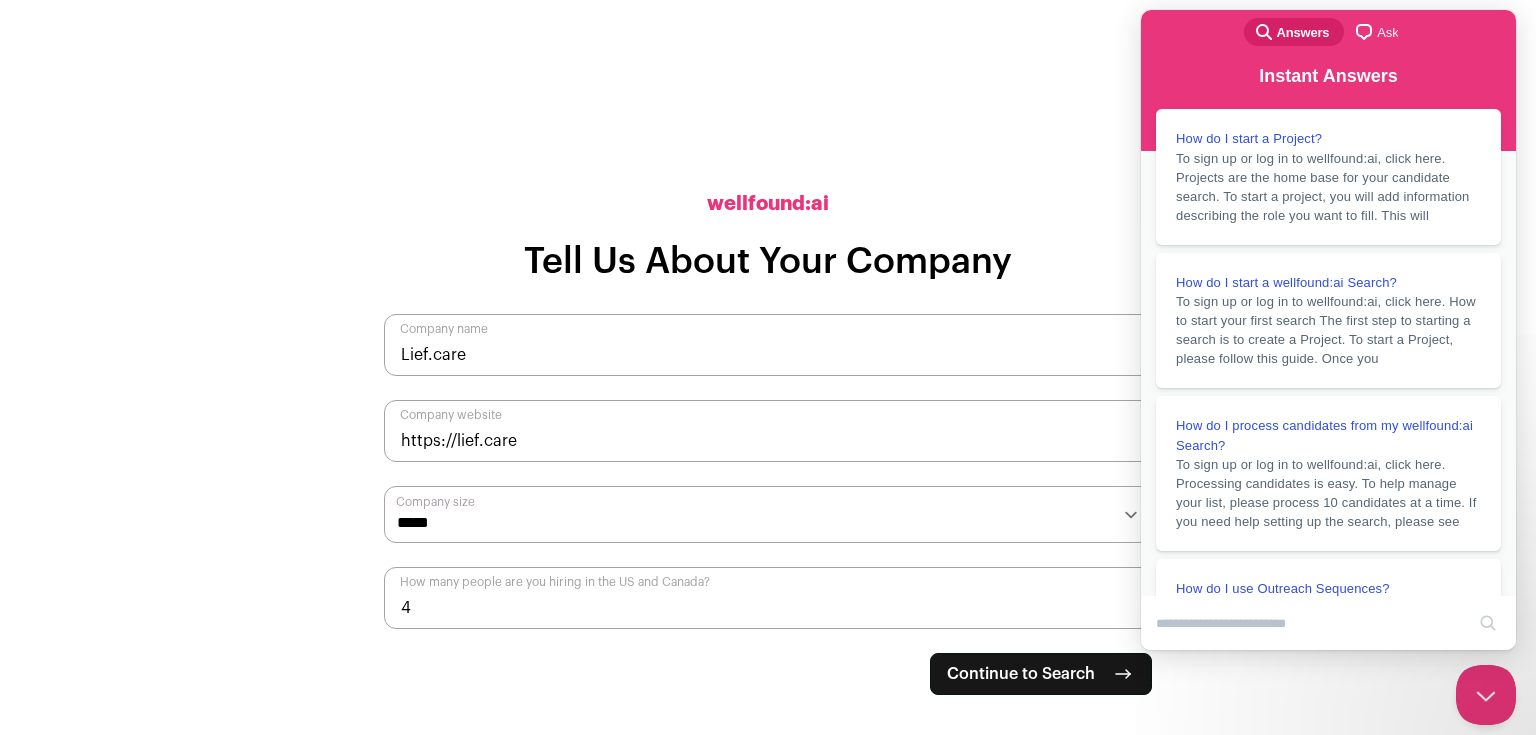 type on "4" 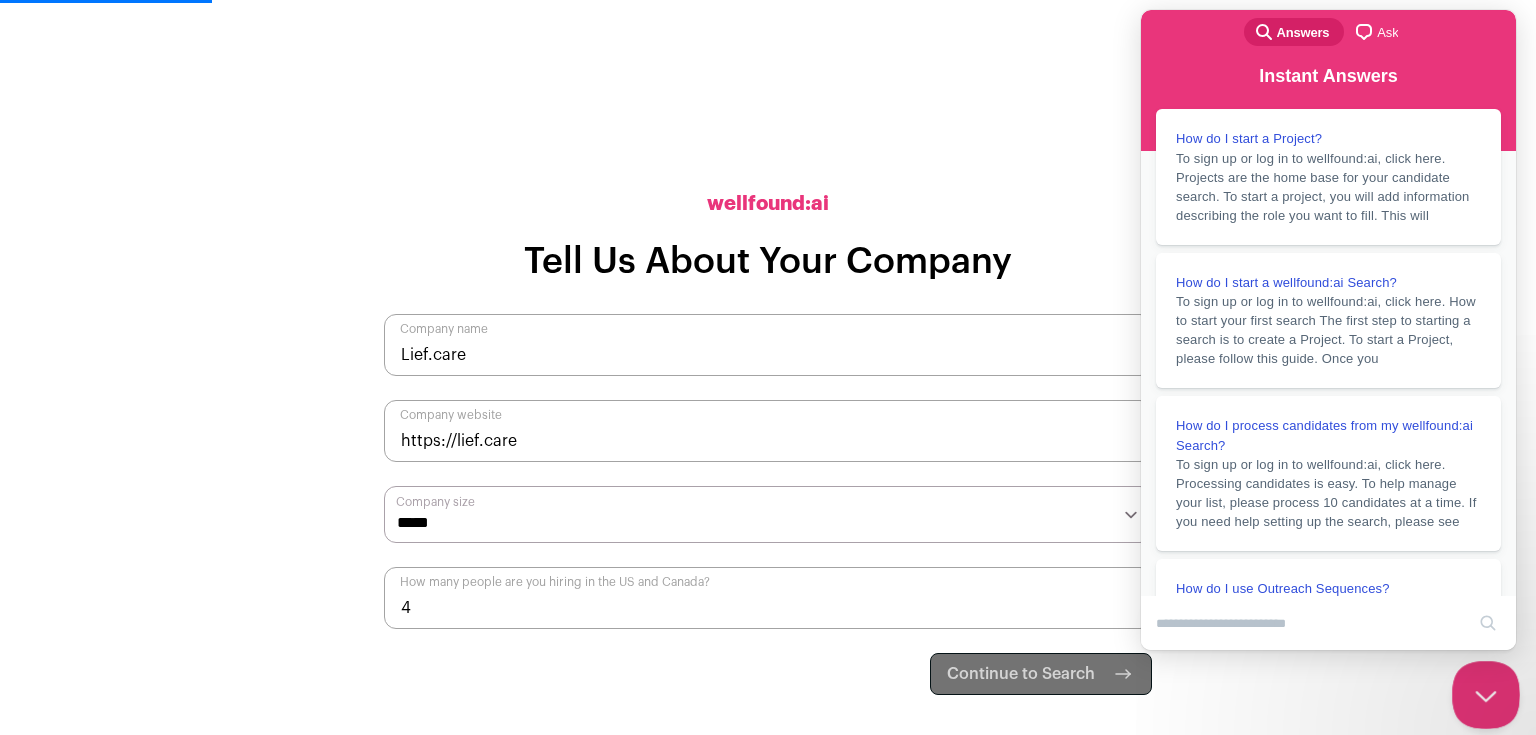 click at bounding box center [1482, 691] 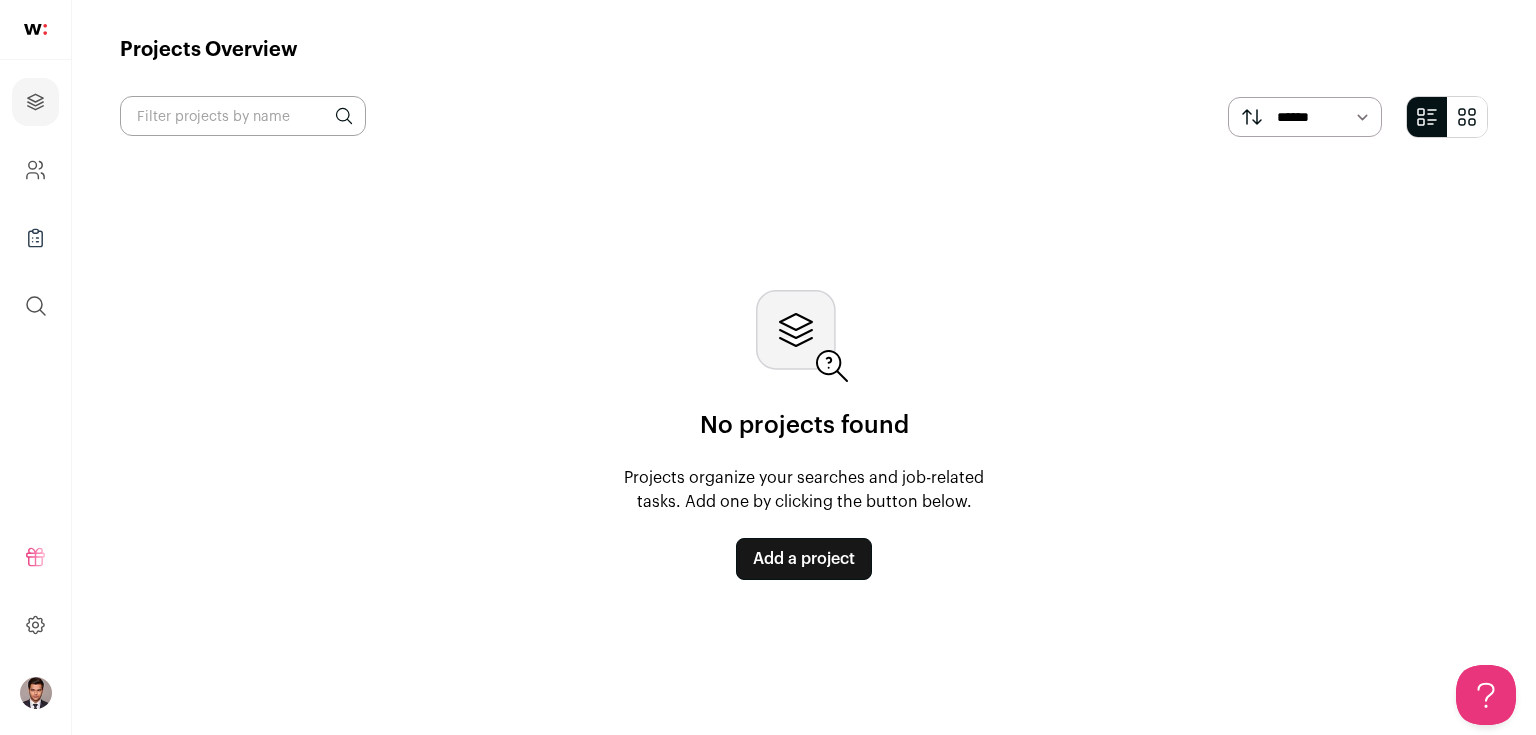 scroll, scrollTop: 0, scrollLeft: 0, axis: both 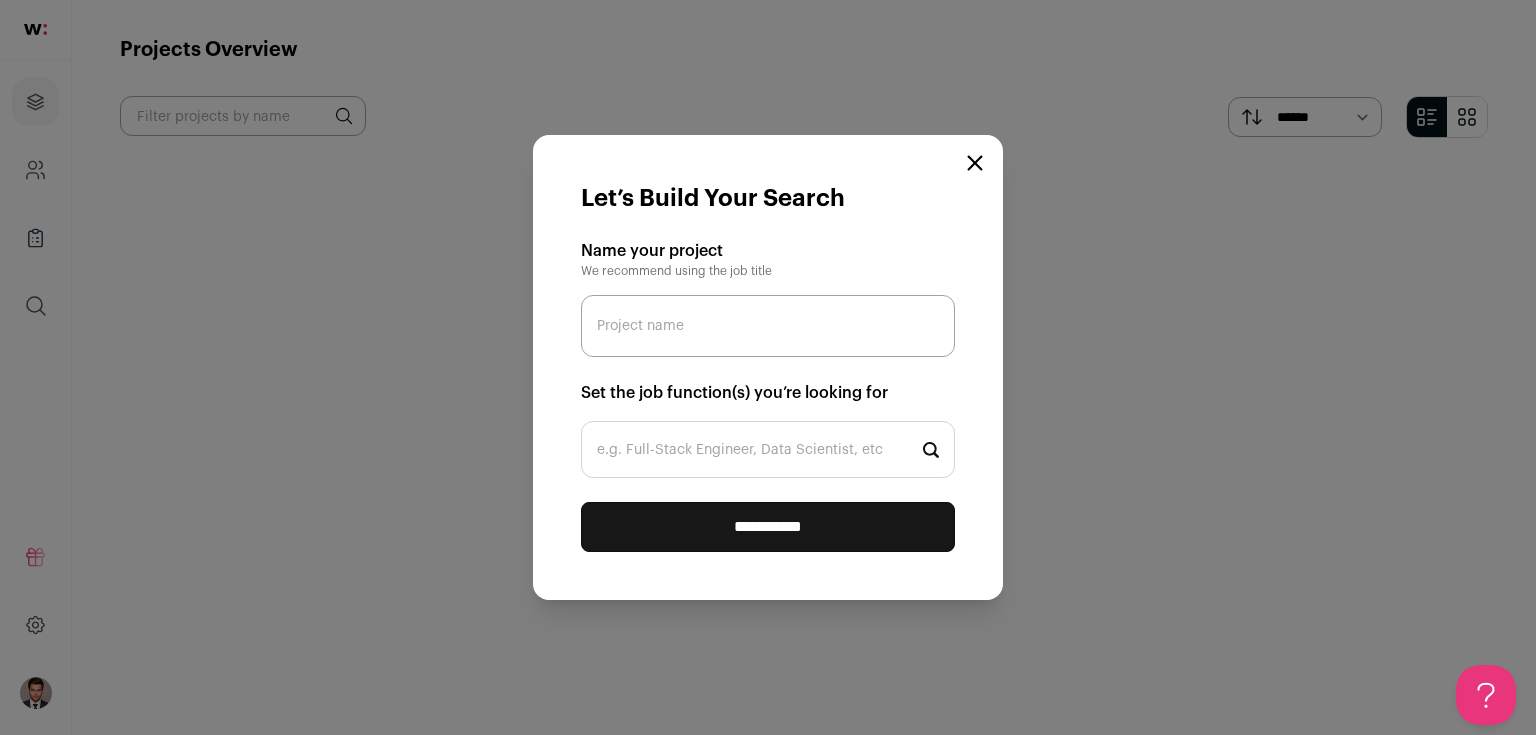 click on "e.g. Full-Stack Engineer, Data Scientist, etc" at bounding box center [768, 449] 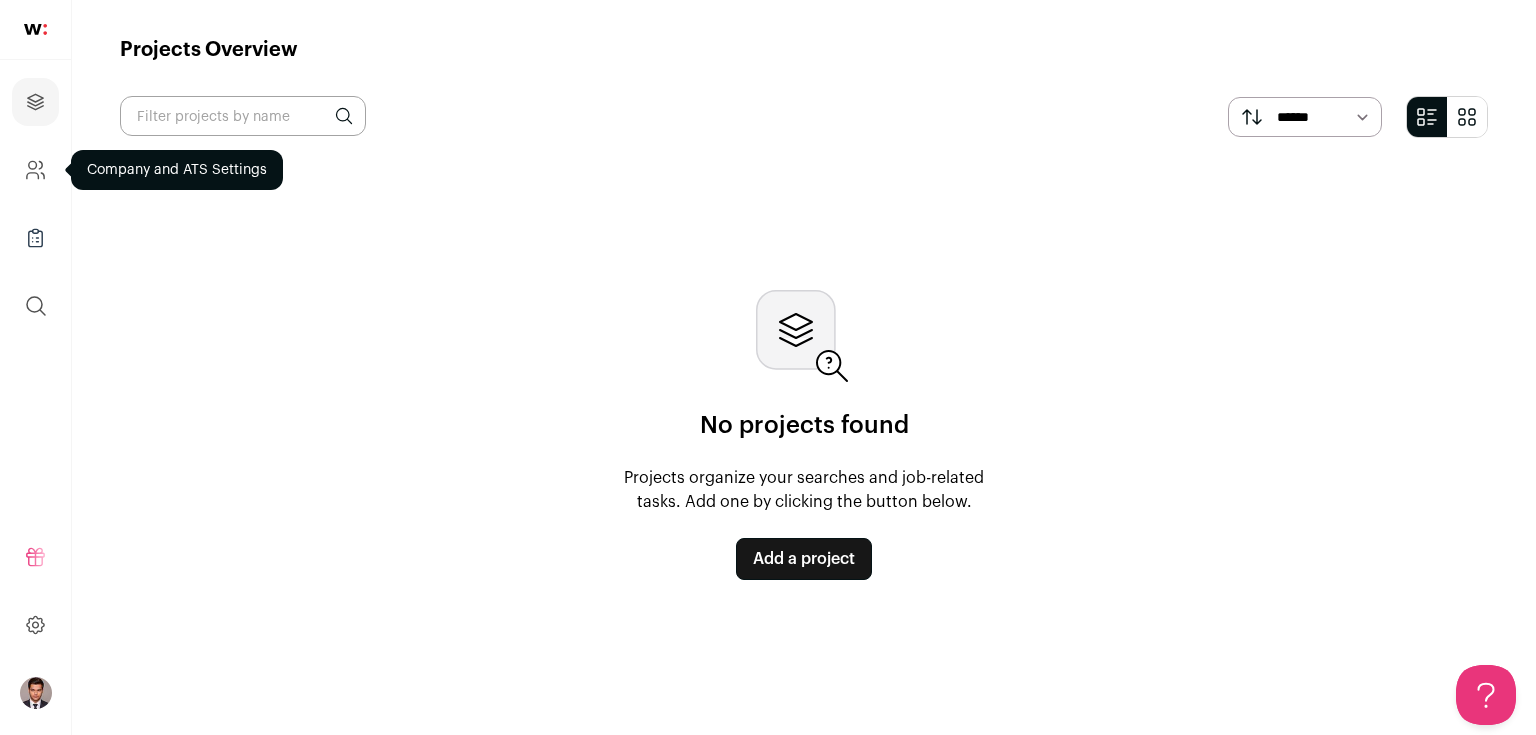 click 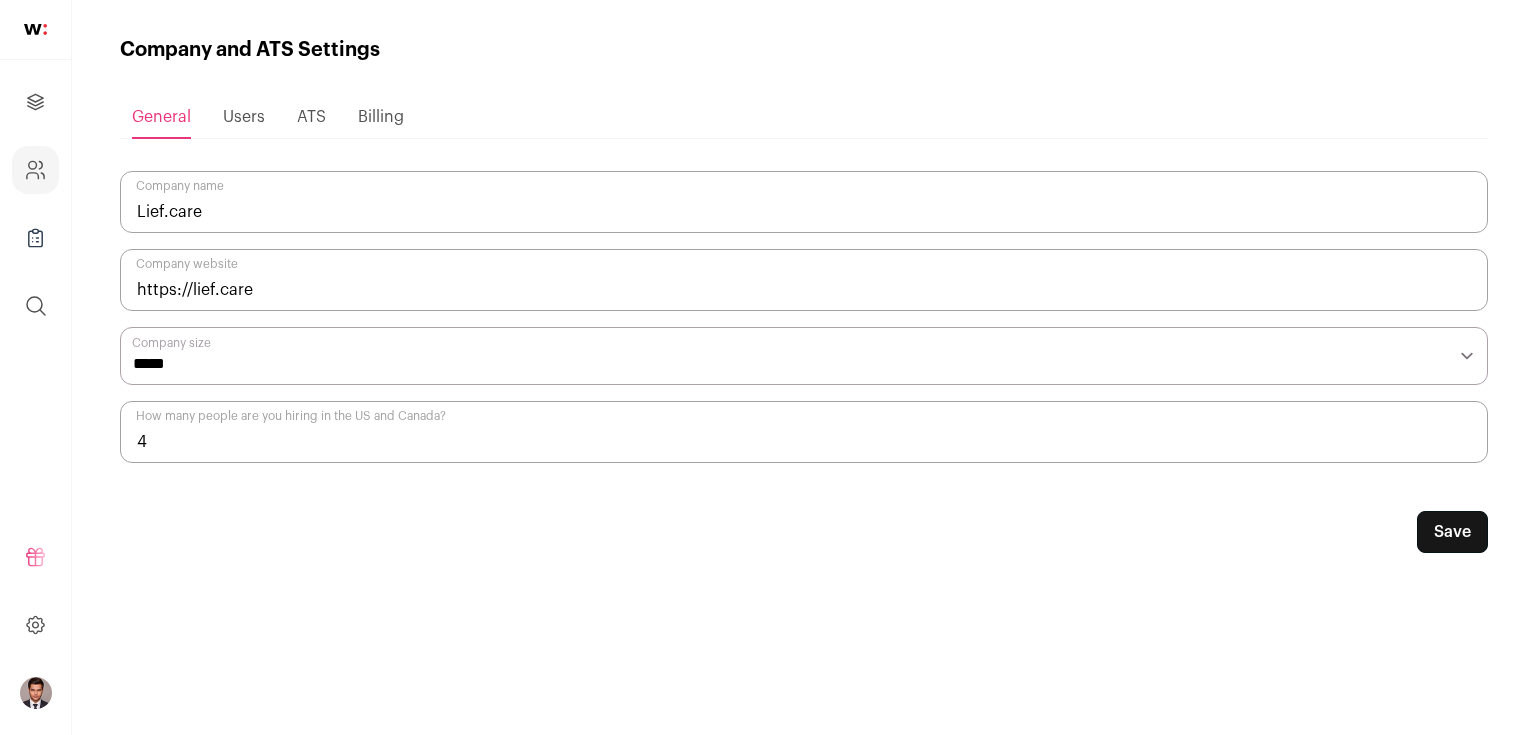 click on "Users" at bounding box center (244, 117) 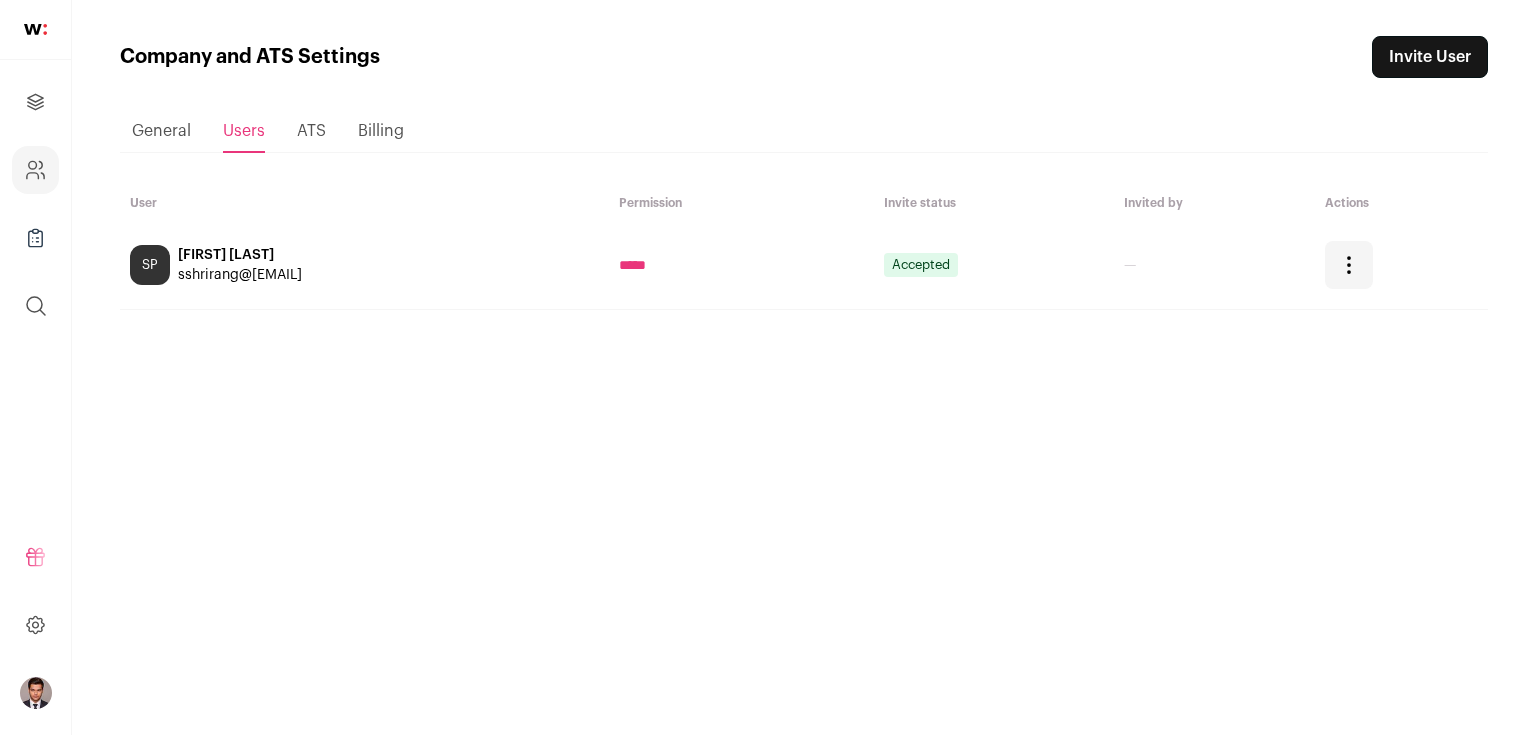 click on "ATS" at bounding box center [311, 131] 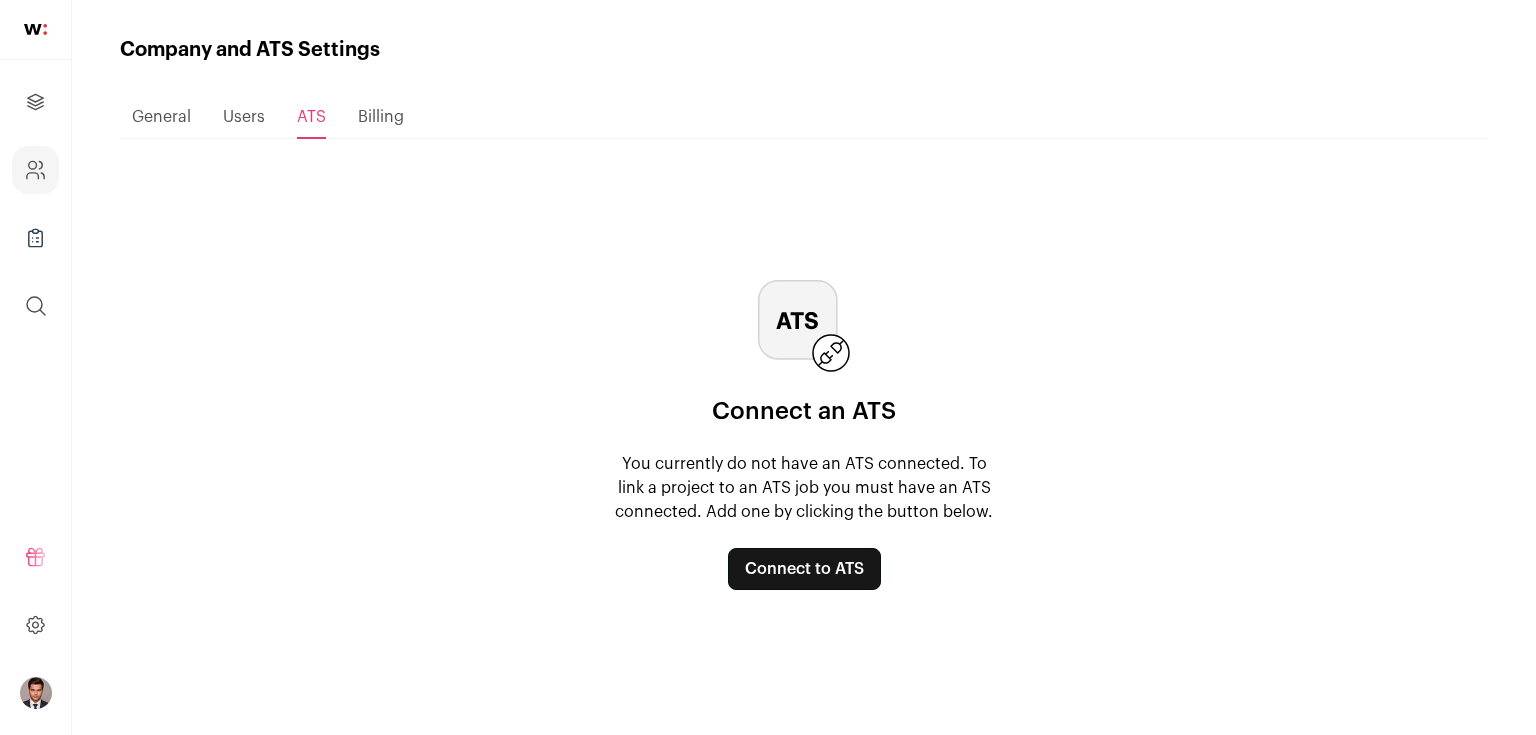 click on "Connect an ATS
You currently do not have an ATS connected. To link a project to an ATS job you must have an ATS connected. Add one by clicking the button below.
Connect to ATS" at bounding box center [804, 435] 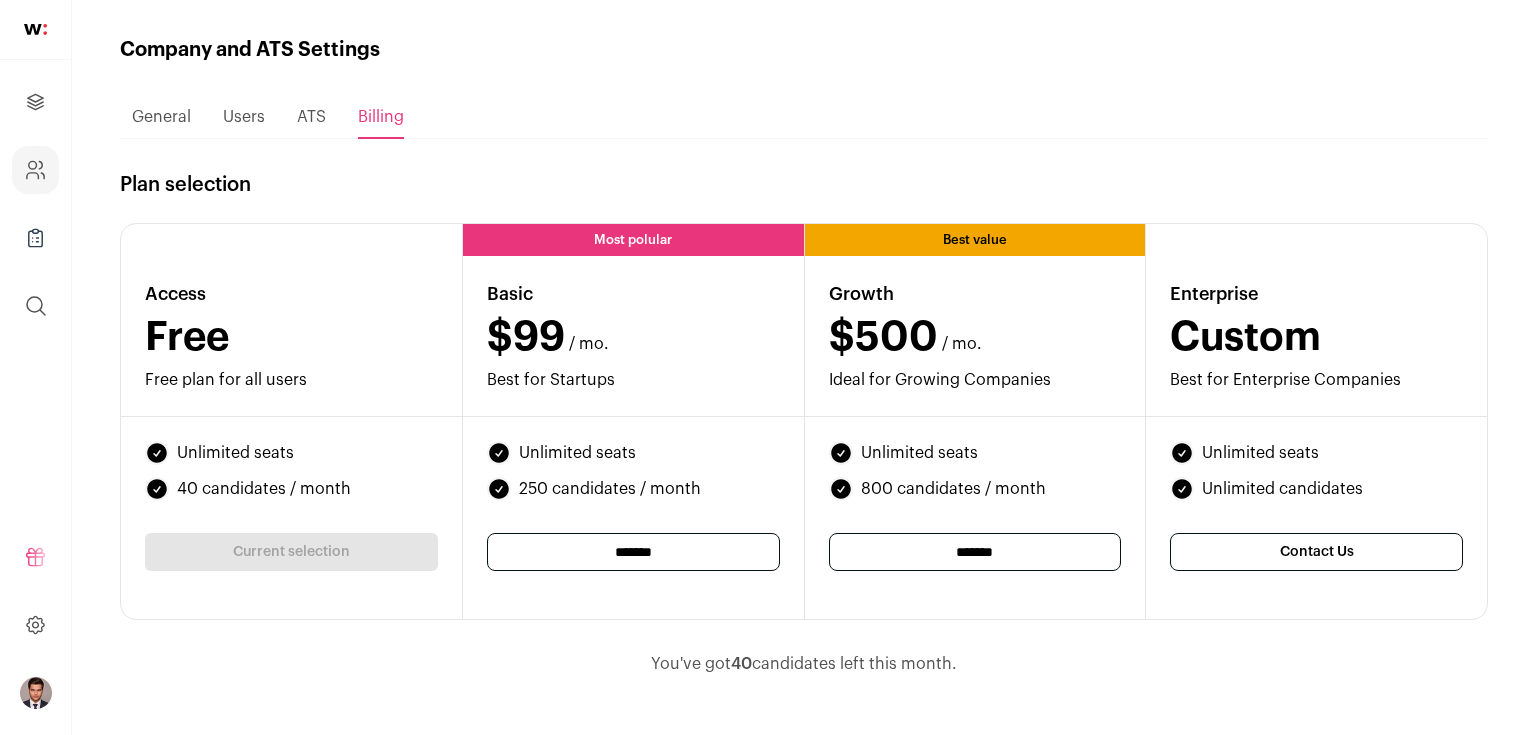click on "ATS" at bounding box center [311, 117] 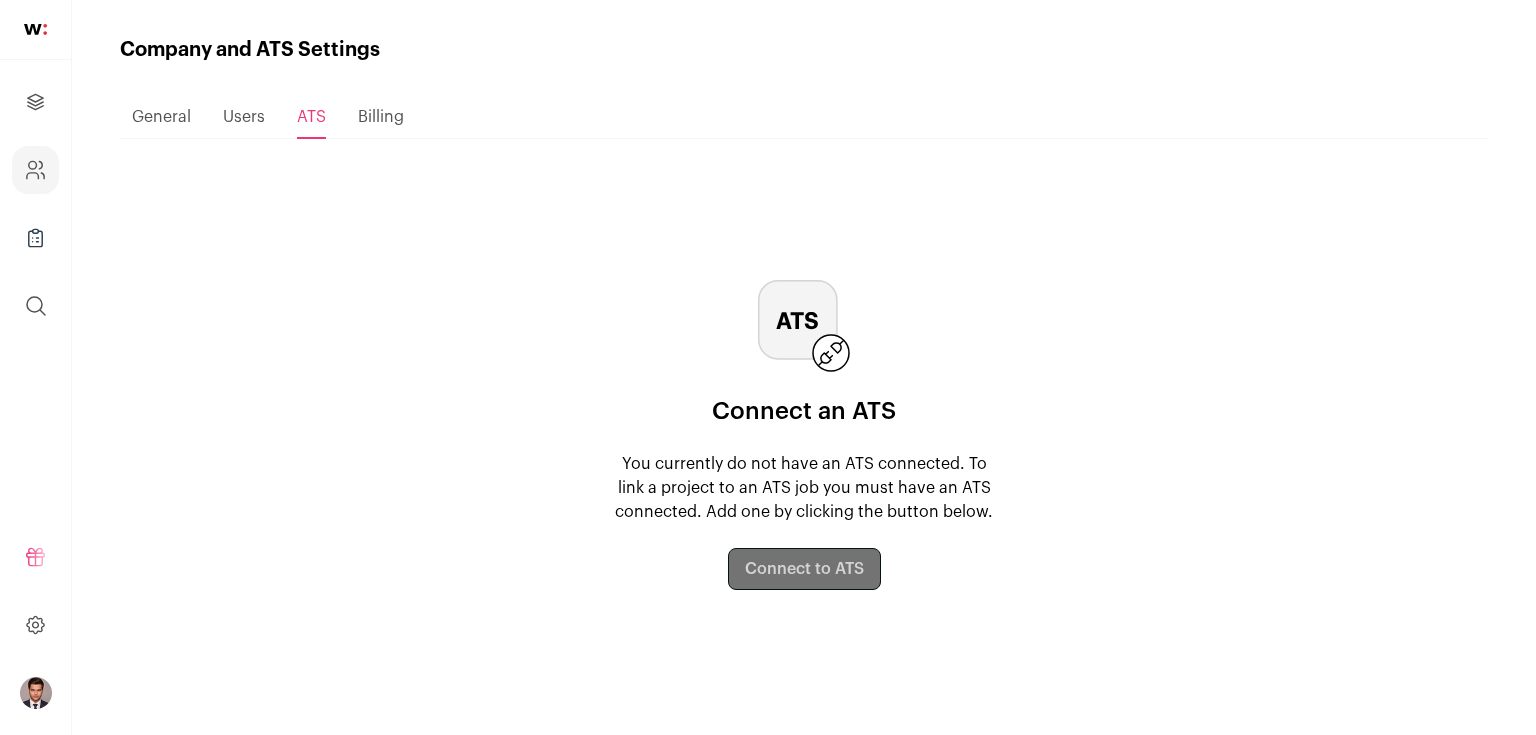 click on "Users" at bounding box center (244, 117) 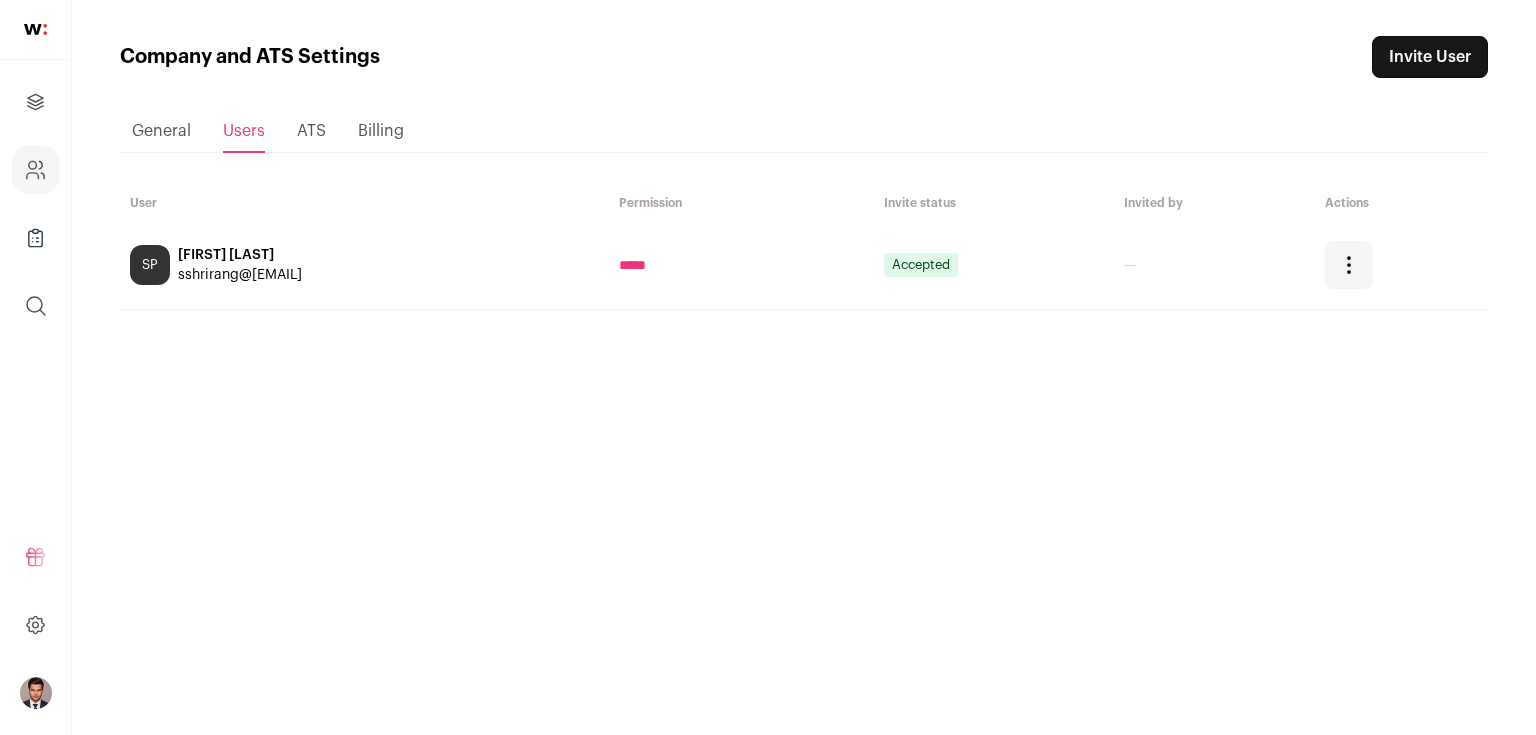 click on "General" at bounding box center (161, 131) 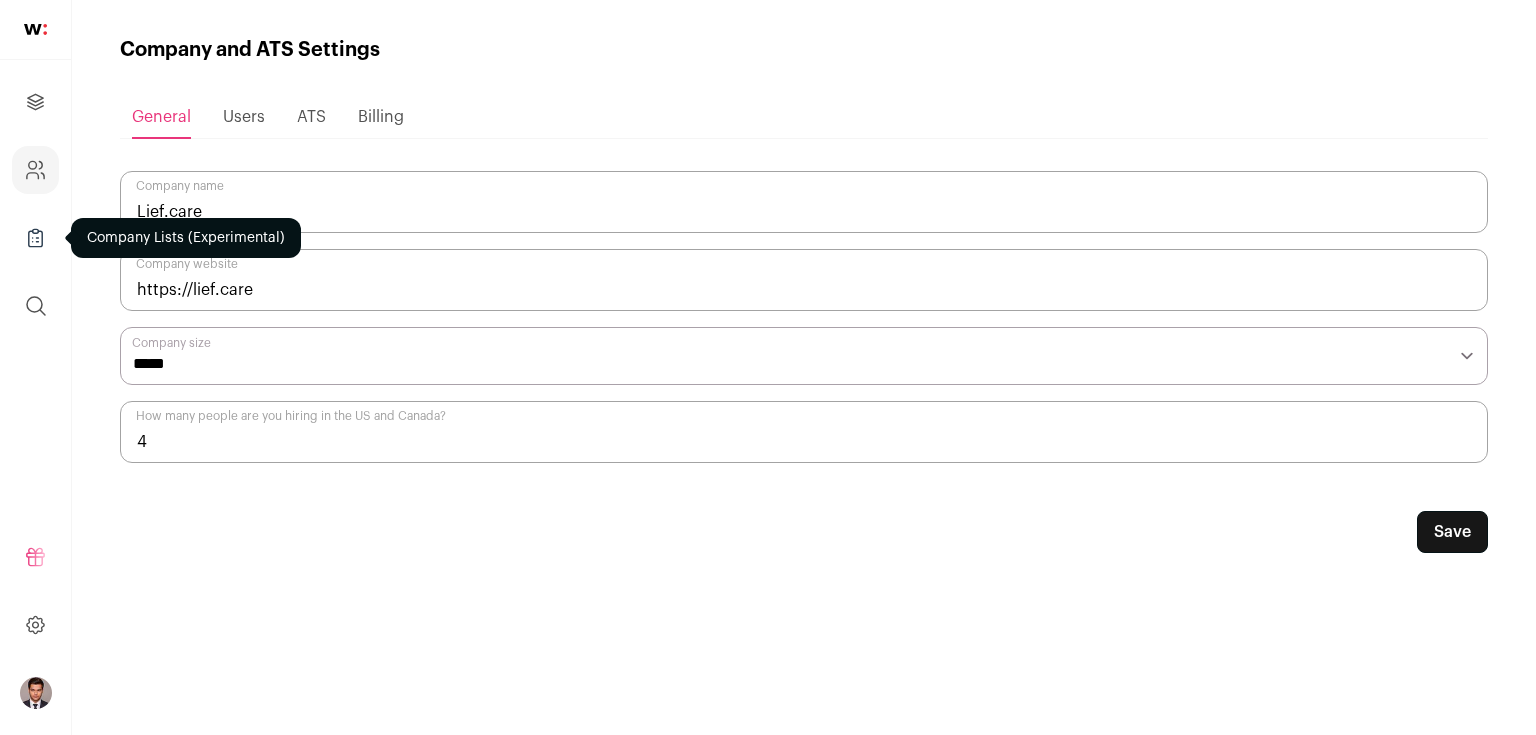 click 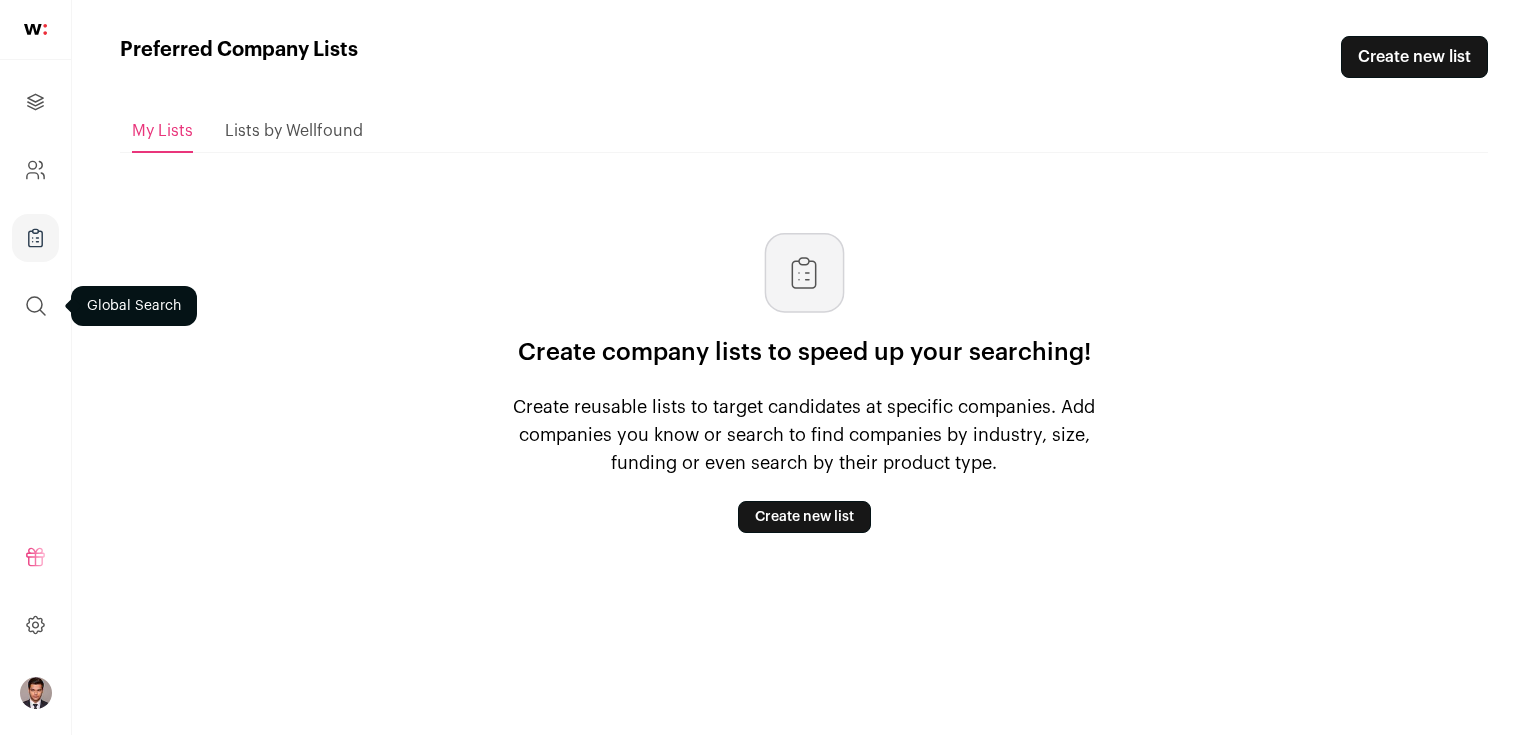 click at bounding box center (36, 306) 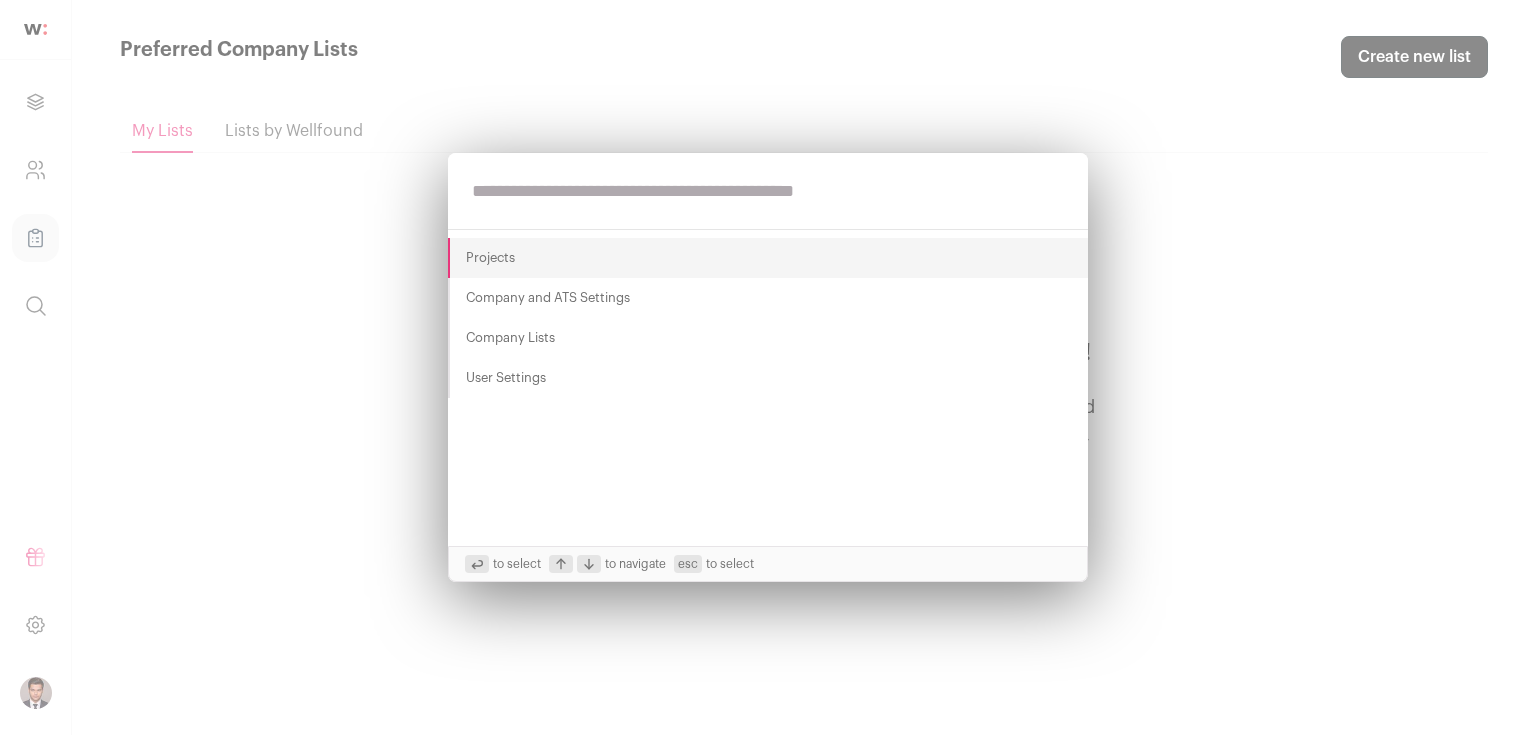 click on "Projects Company and ATS Settings Company Lists User Settings
to select
to navigate
esc
to select" at bounding box center (768, 367) 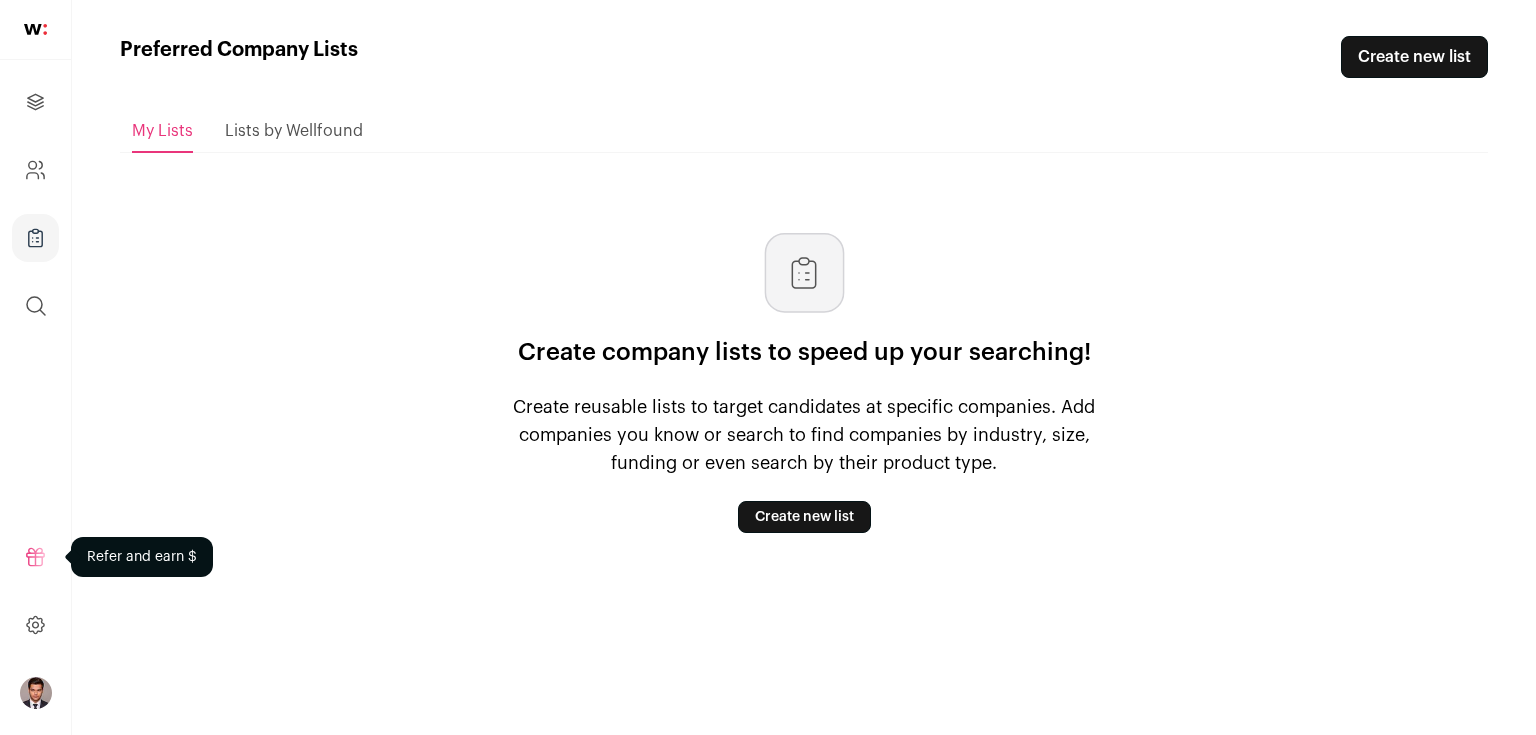 click 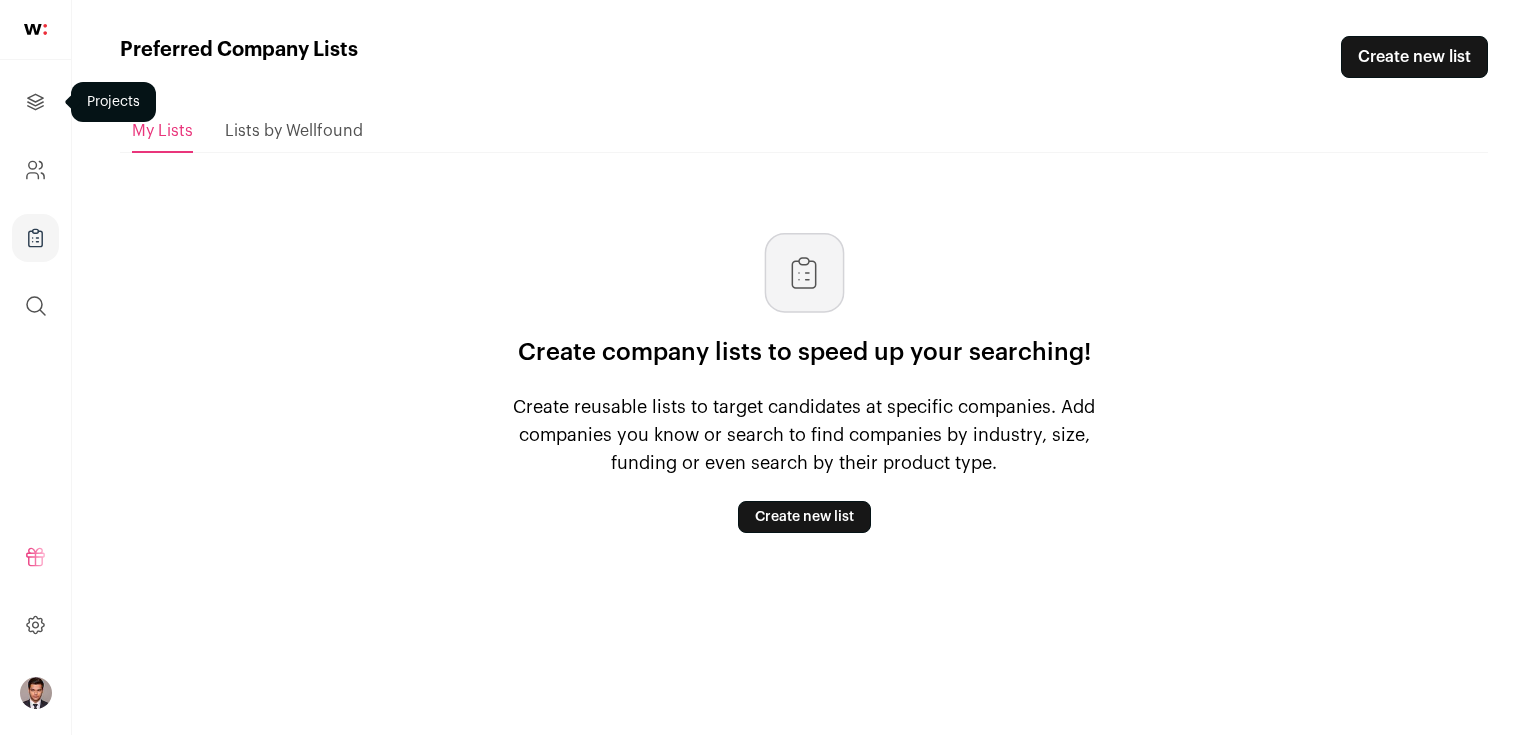 click 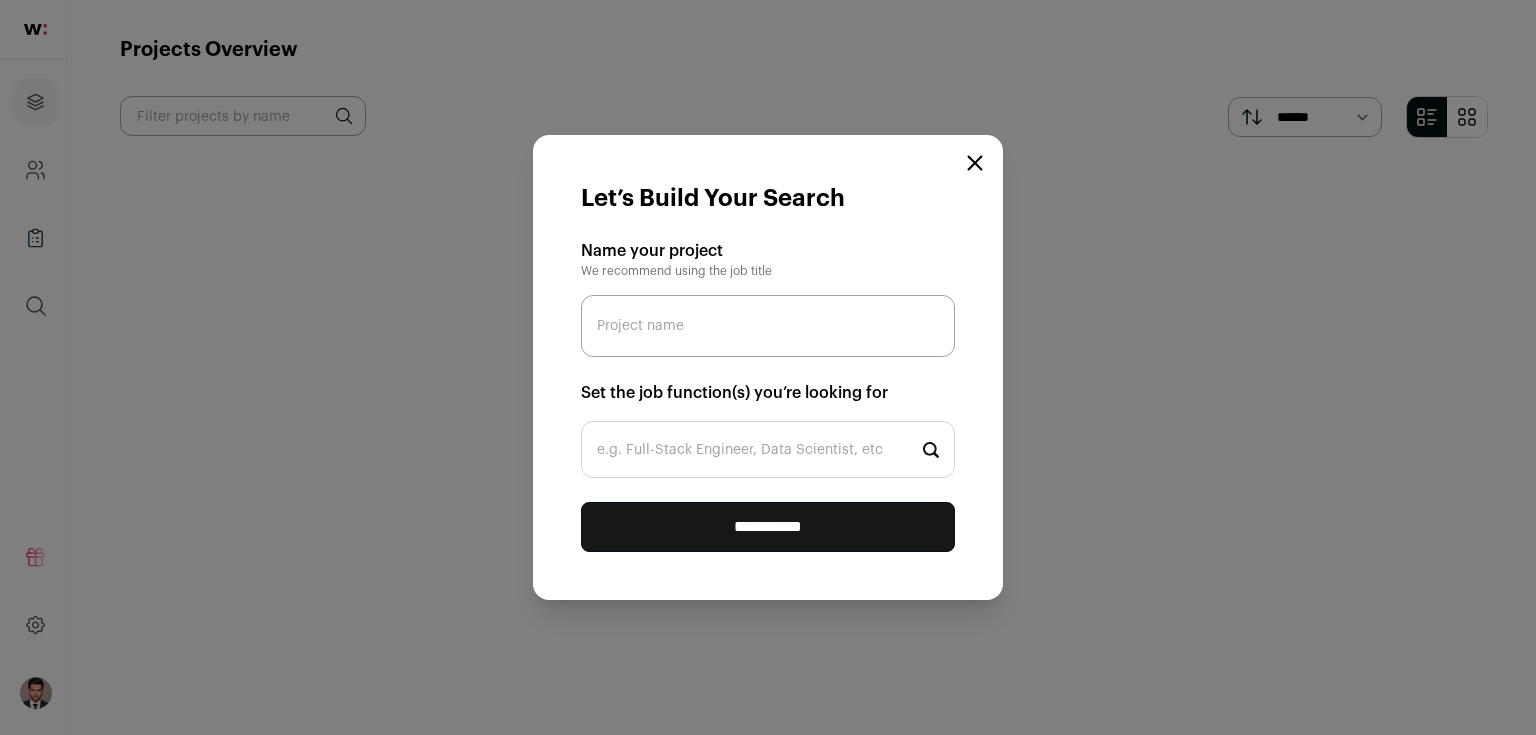 click on "**********" at bounding box center [768, 367] 